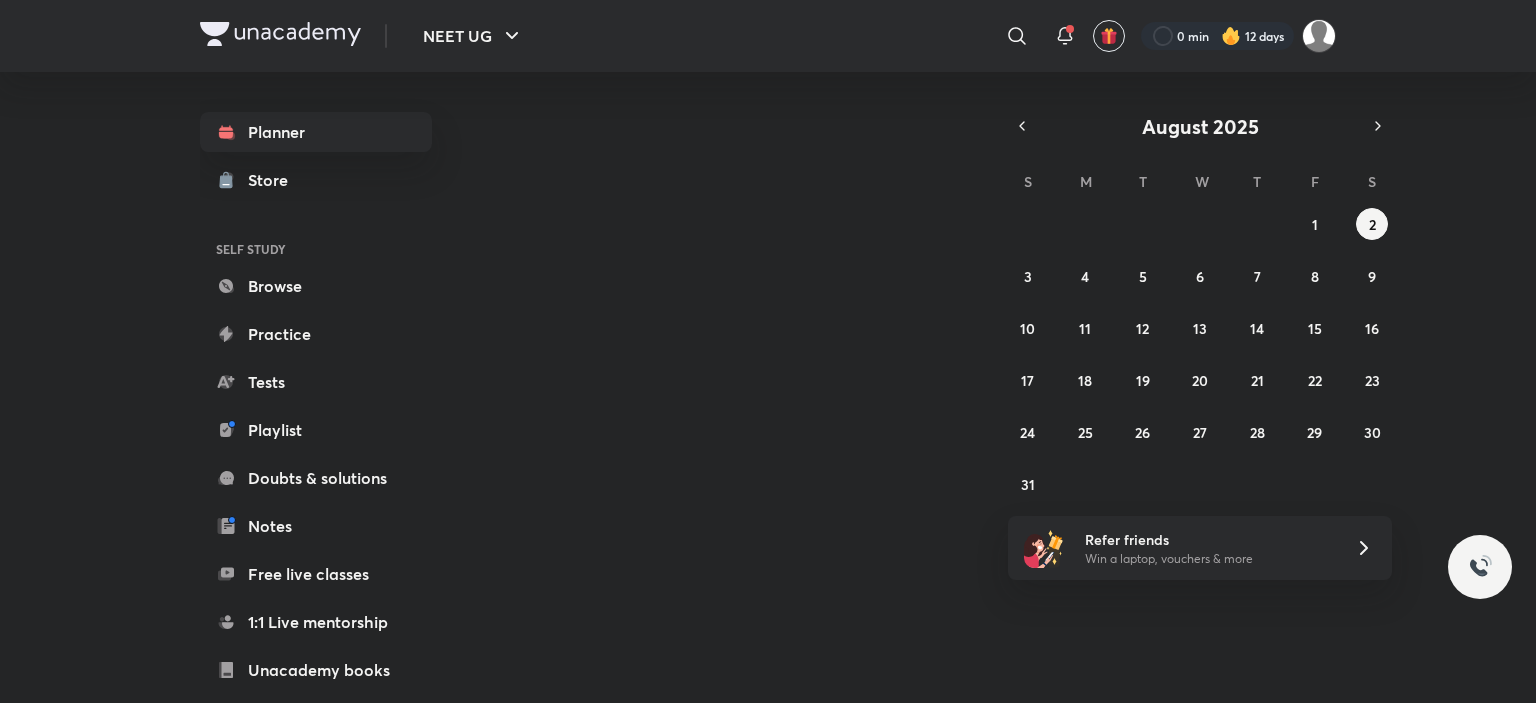 scroll, scrollTop: 0, scrollLeft: 0, axis: both 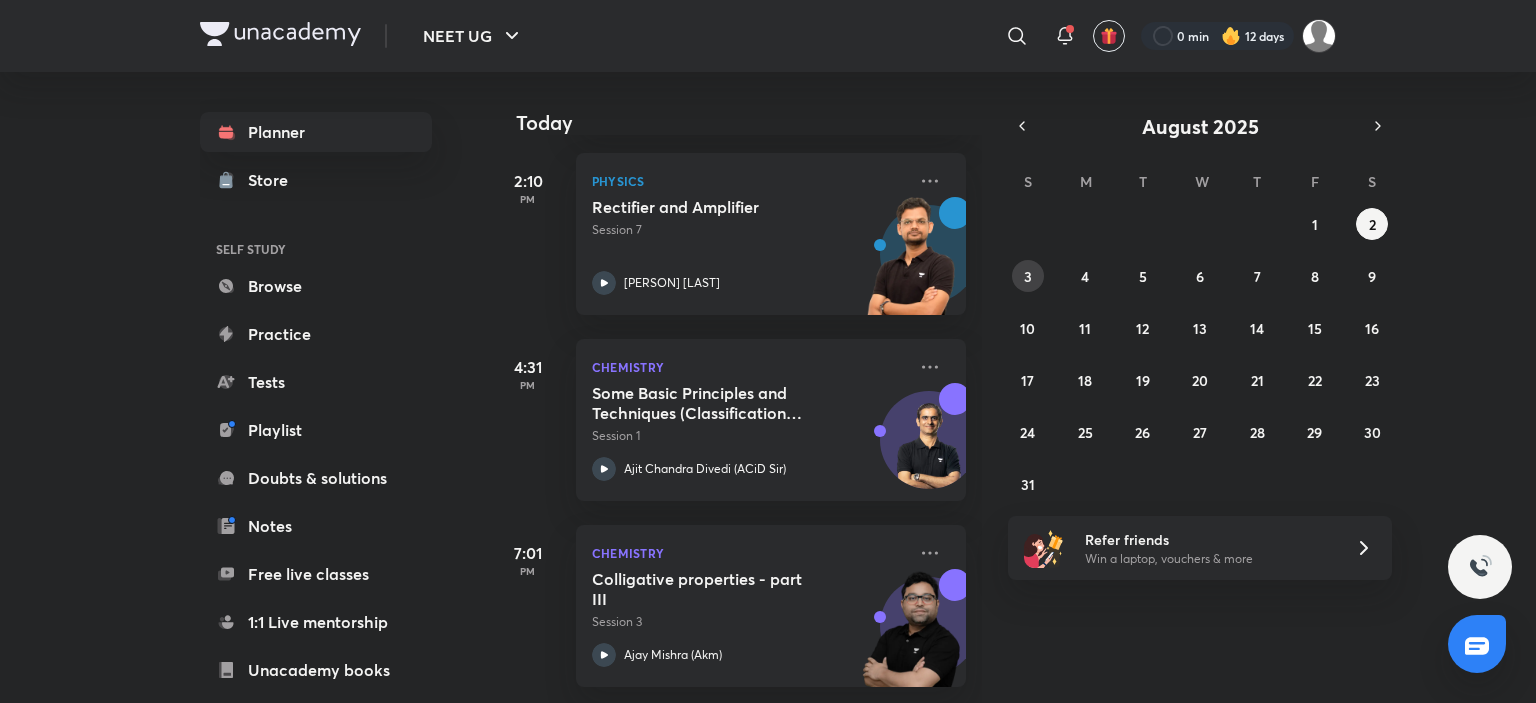 click on "3" at bounding box center [1028, 276] 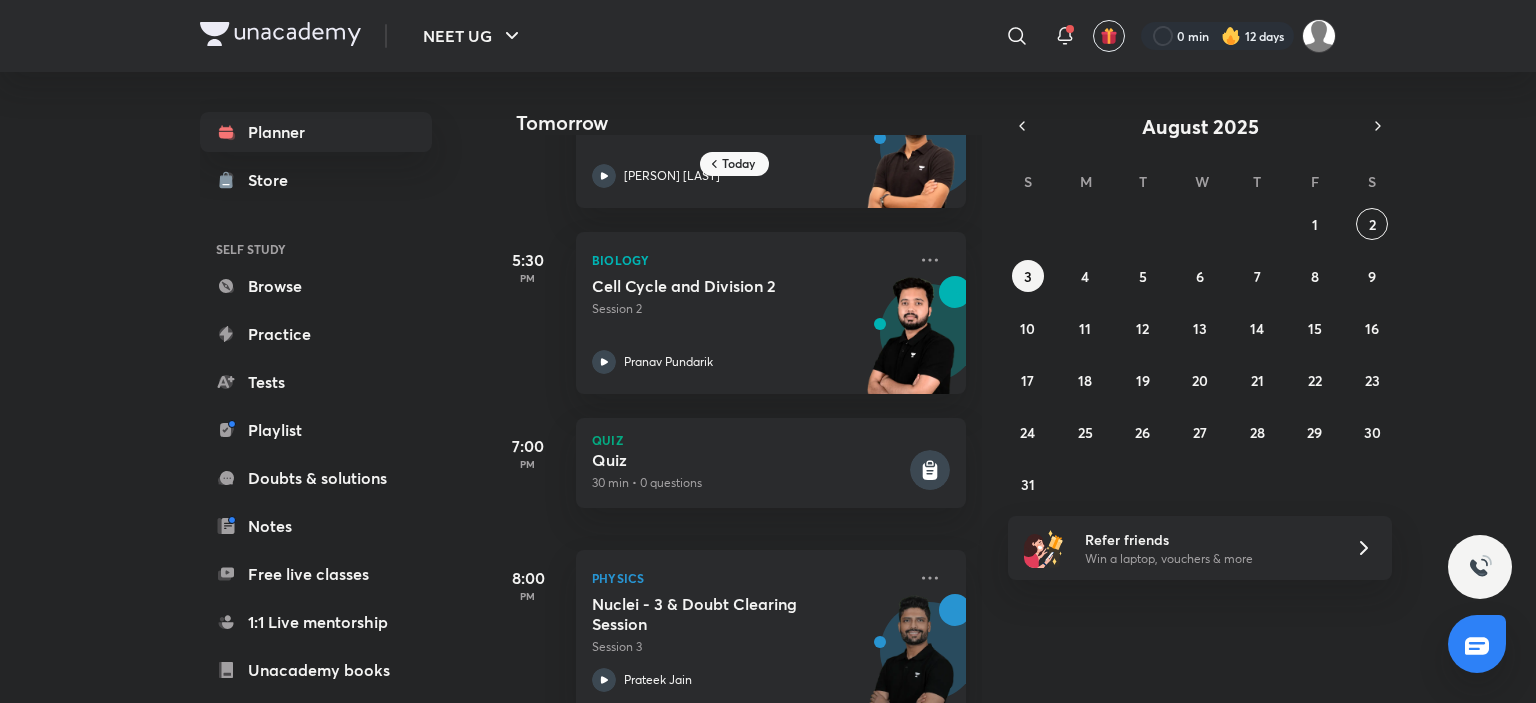 scroll, scrollTop: 340, scrollLeft: 0, axis: vertical 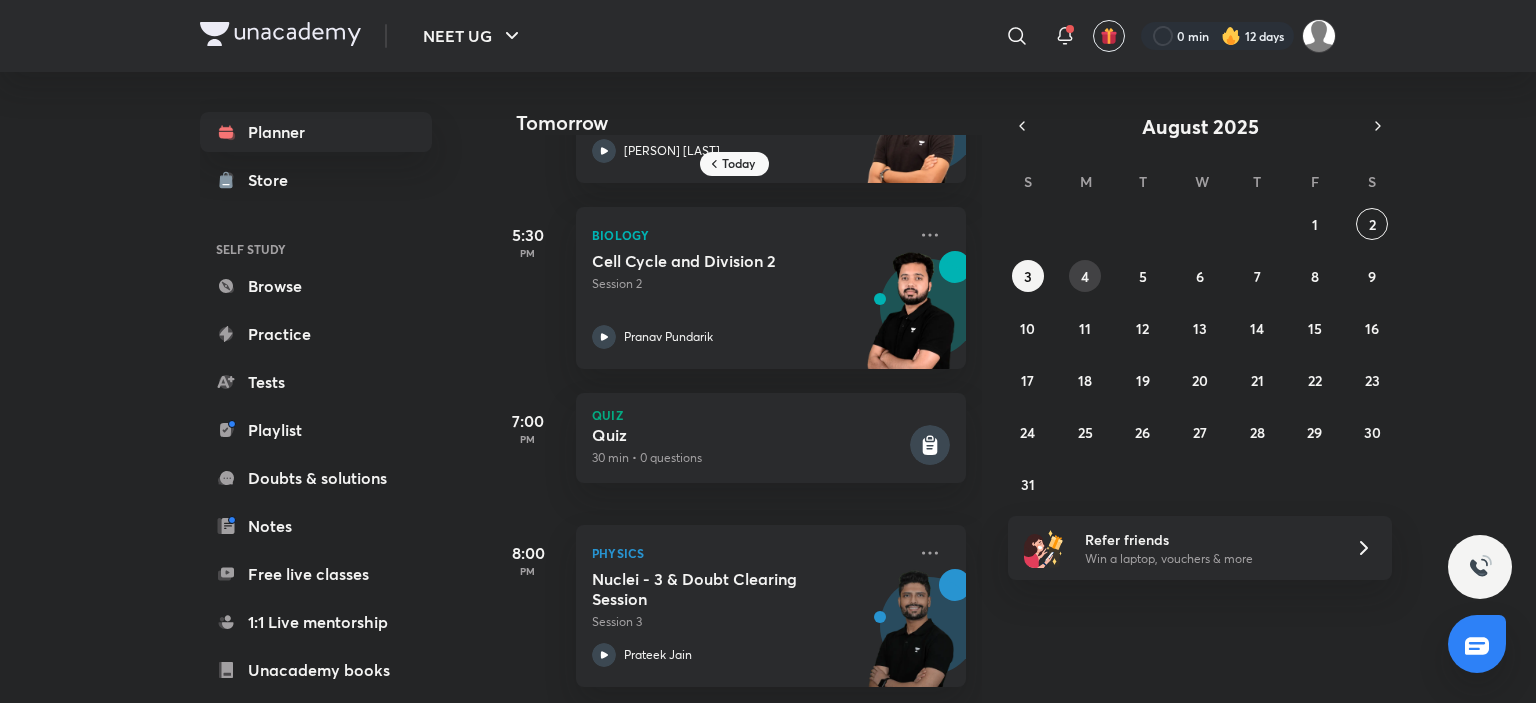 click on "4" at bounding box center [1085, 276] 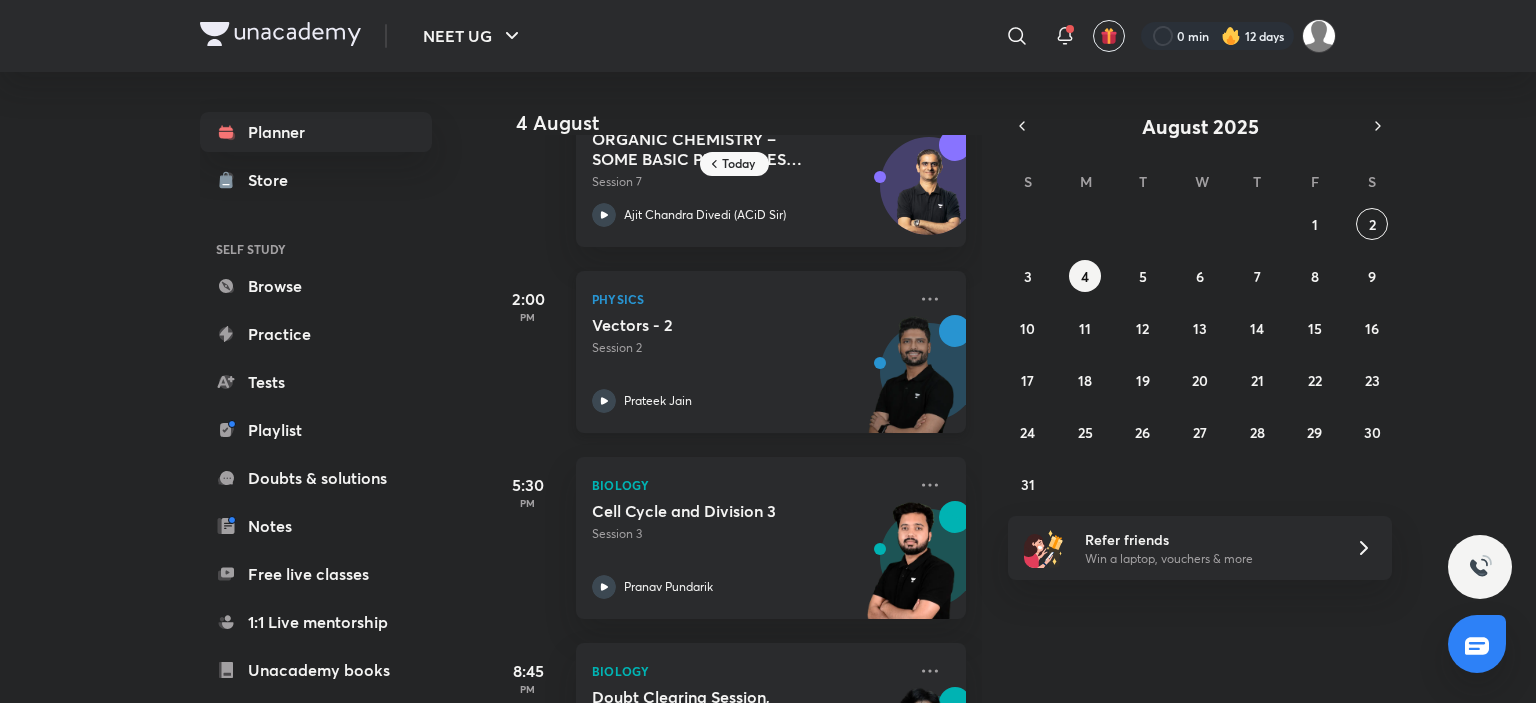 scroll, scrollTop: 0, scrollLeft: 0, axis: both 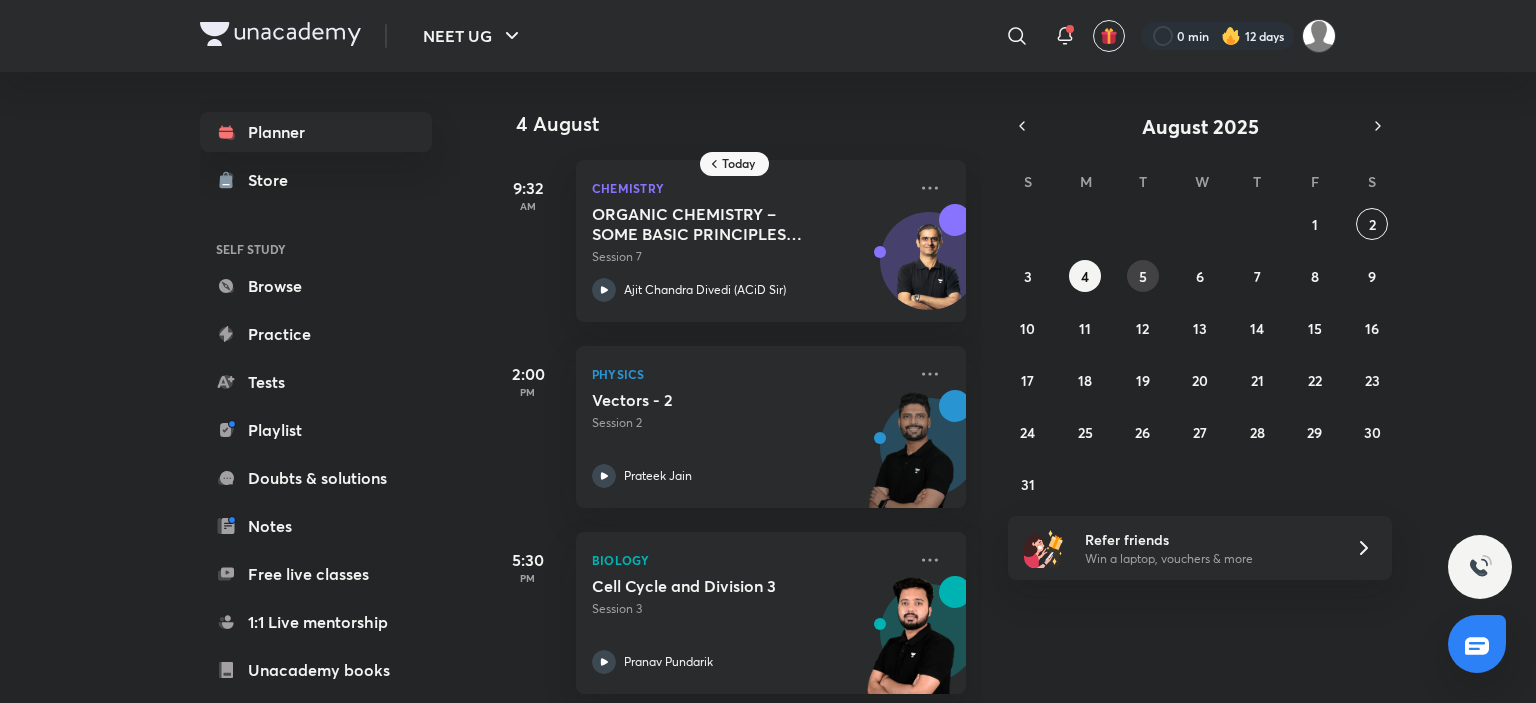click on "27 28 29 30 31 1 2 3 4 5 6 7 8 9 10 11 12 13 14 15 16 17 18 19 20 21 22 23 24 25 26 27 28 29 30 31 1 2 3 4 5 6" at bounding box center [1200, 354] 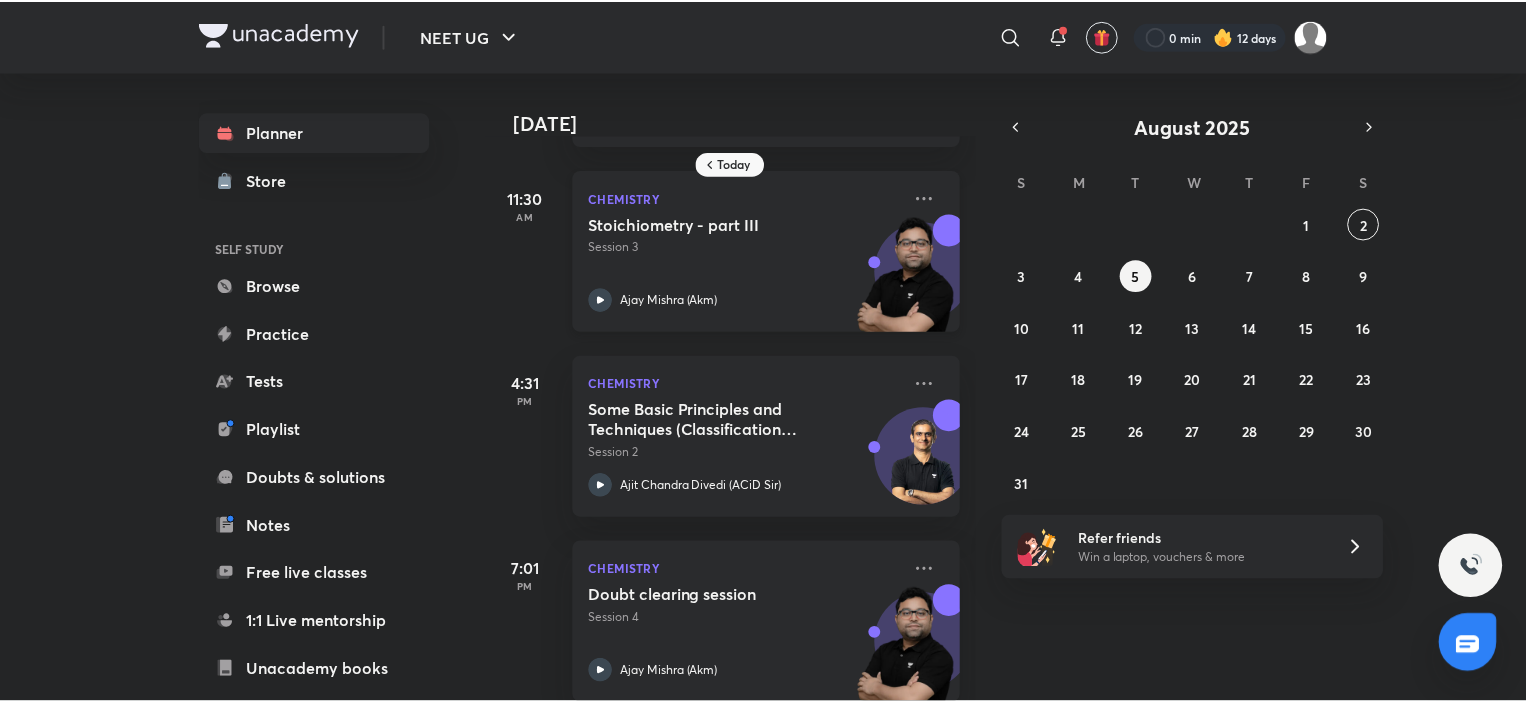 scroll, scrollTop: 208, scrollLeft: 0, axis: vertical 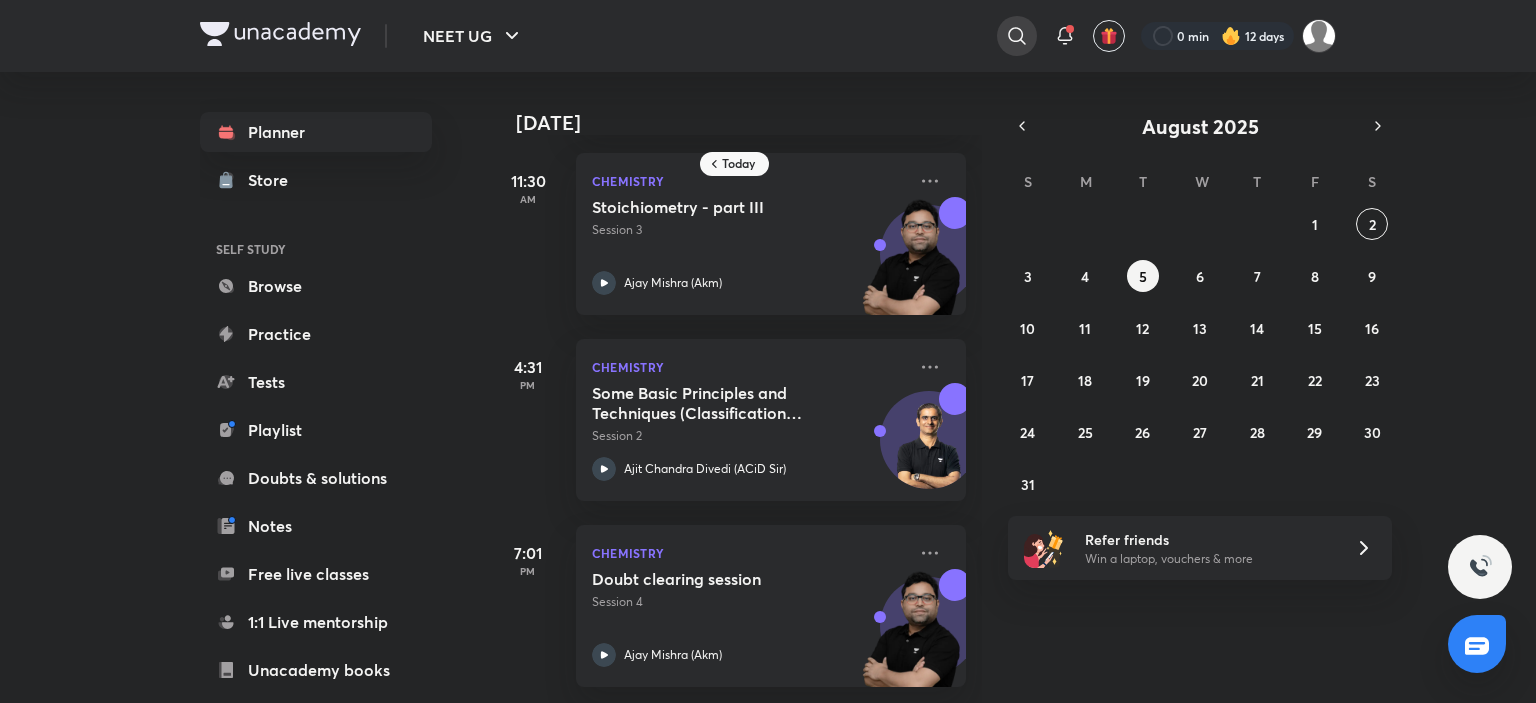 click at bounding box center (1017, 36) 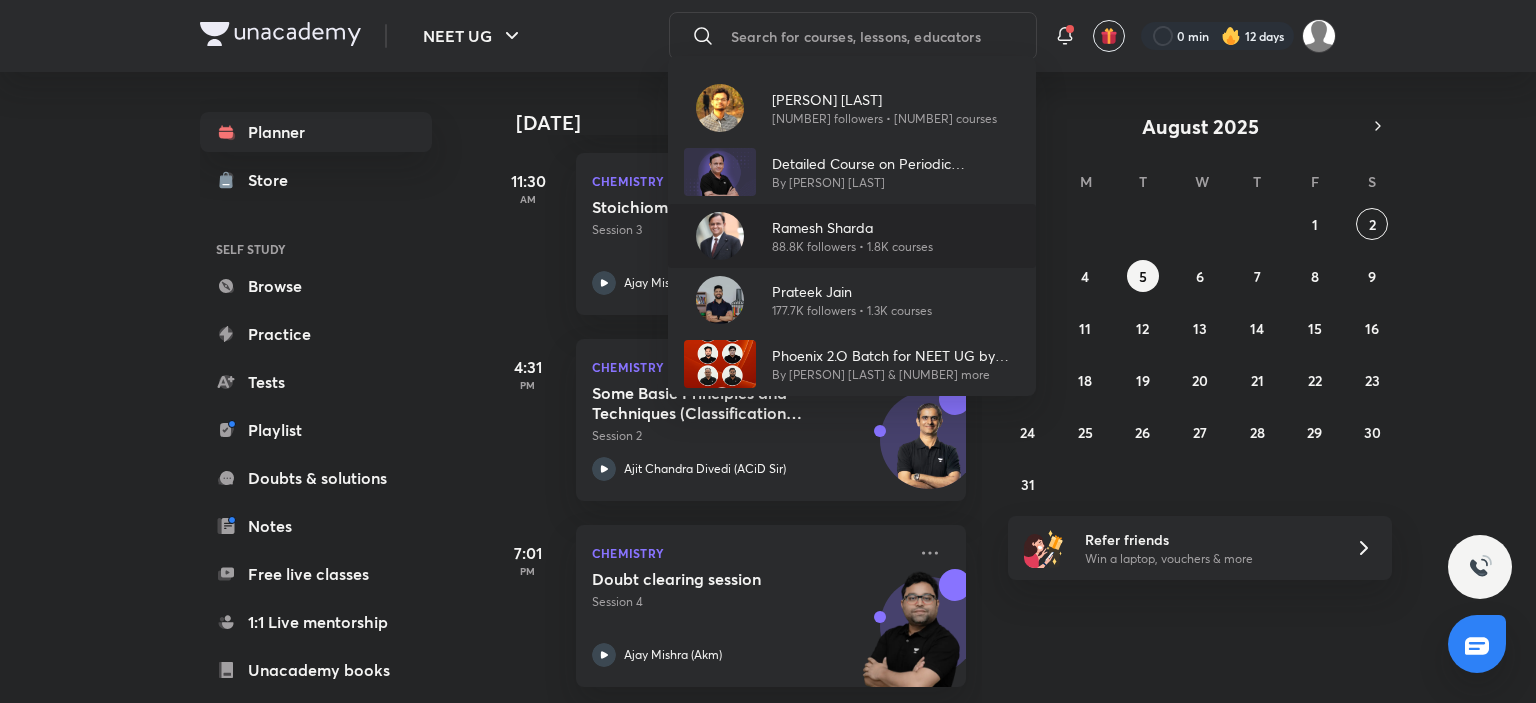 click on "88.8K followers • 1.8K courses" at bounding box center (852, 247) 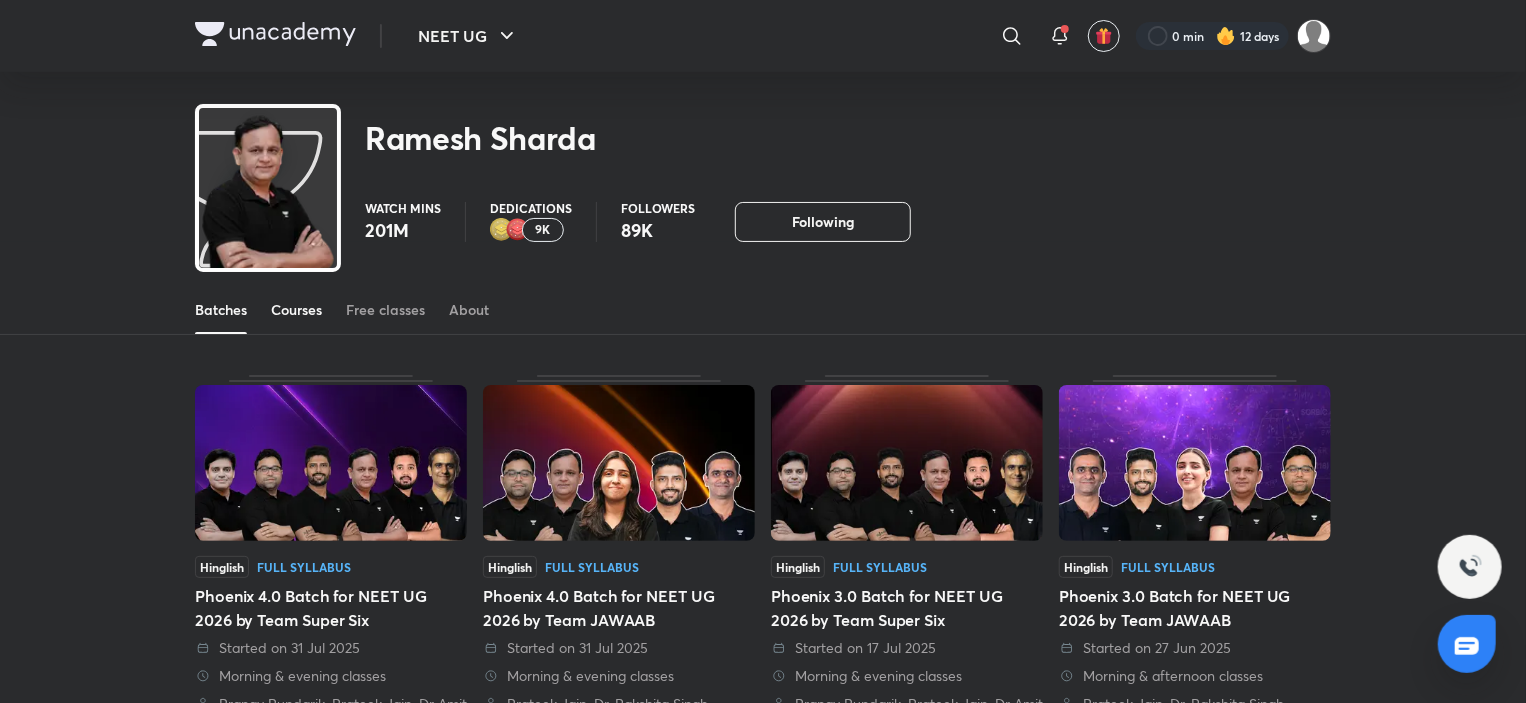 click on "Courses" at bounding box center (296, 310) 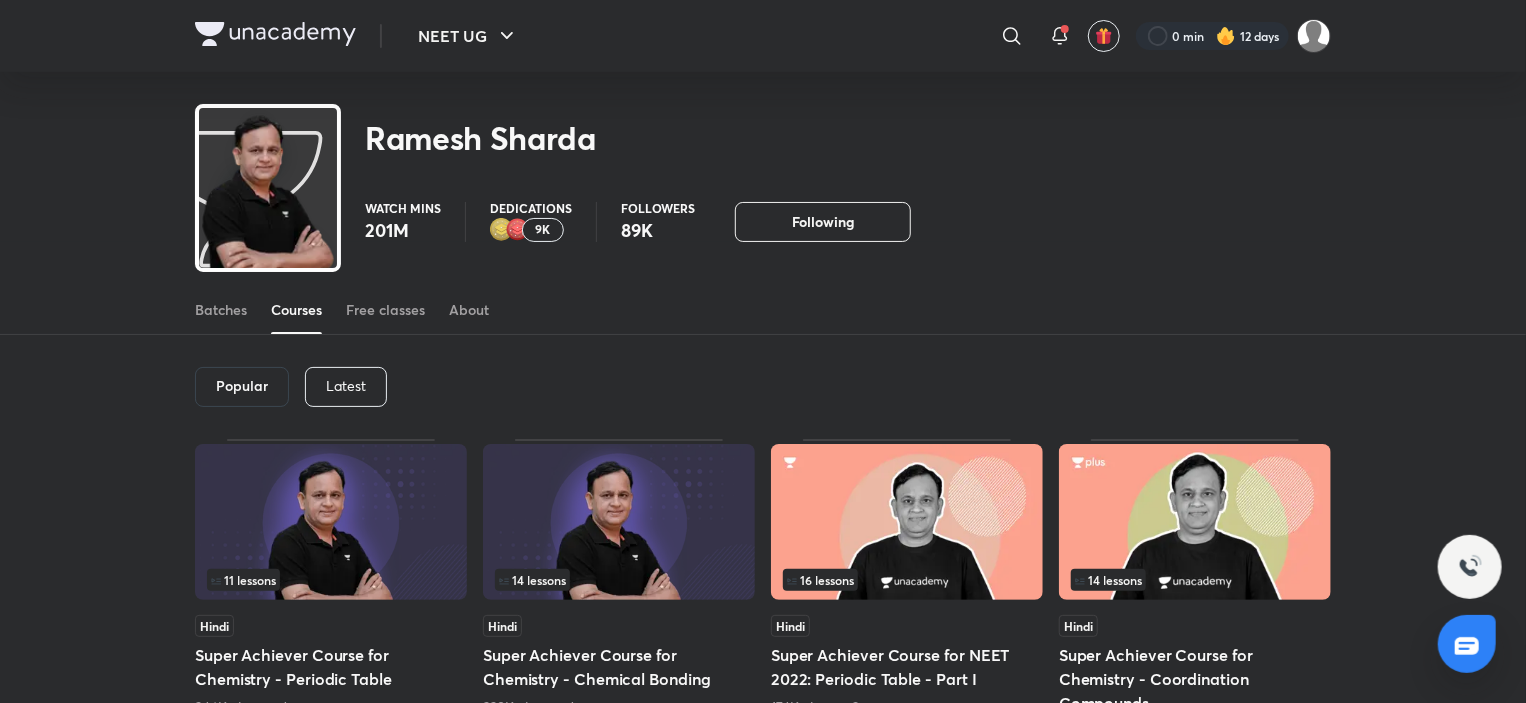 click on "Latest" at bounding box center (346, 386) 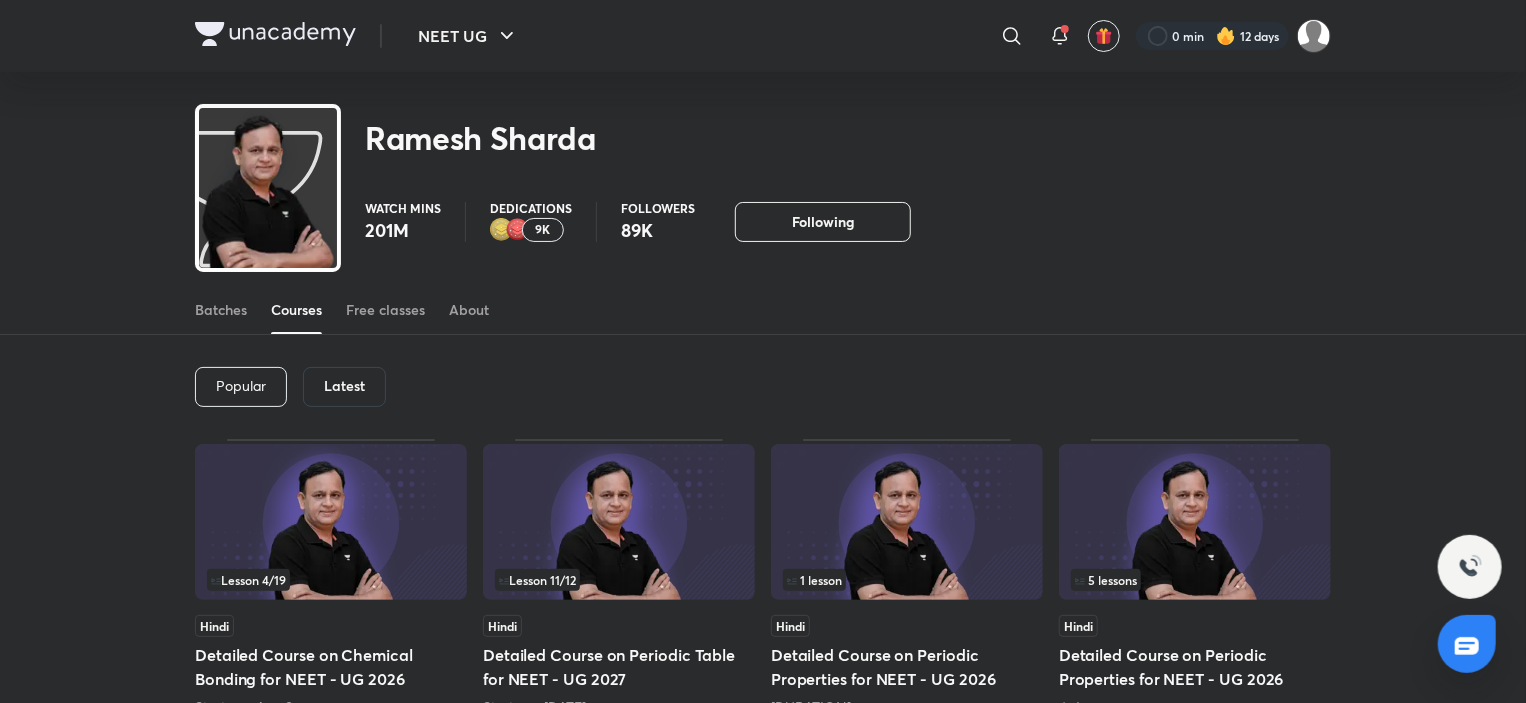 click on "Latest" at bounding box center [344, 386] 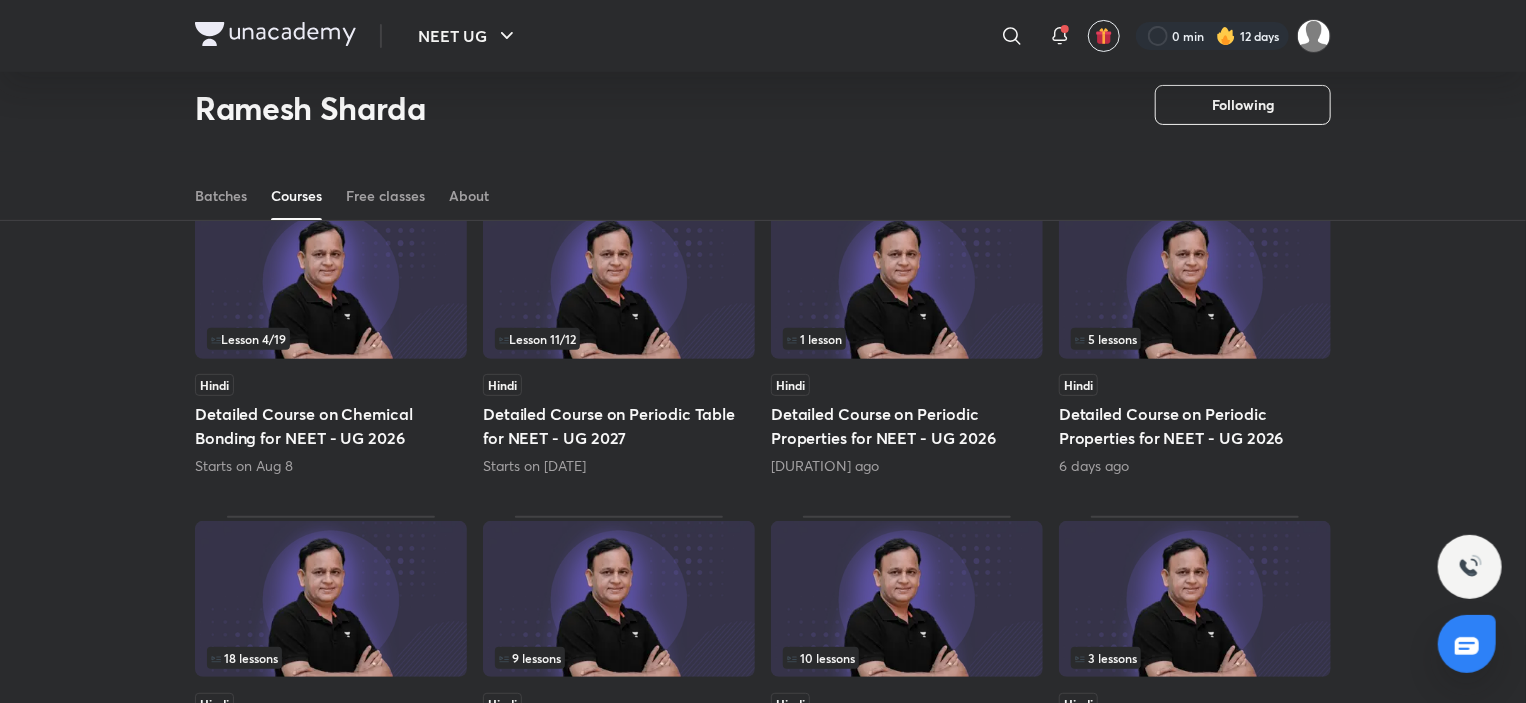 scroll, scrollTop: 186, scrollLeft: 0, axis: vertical 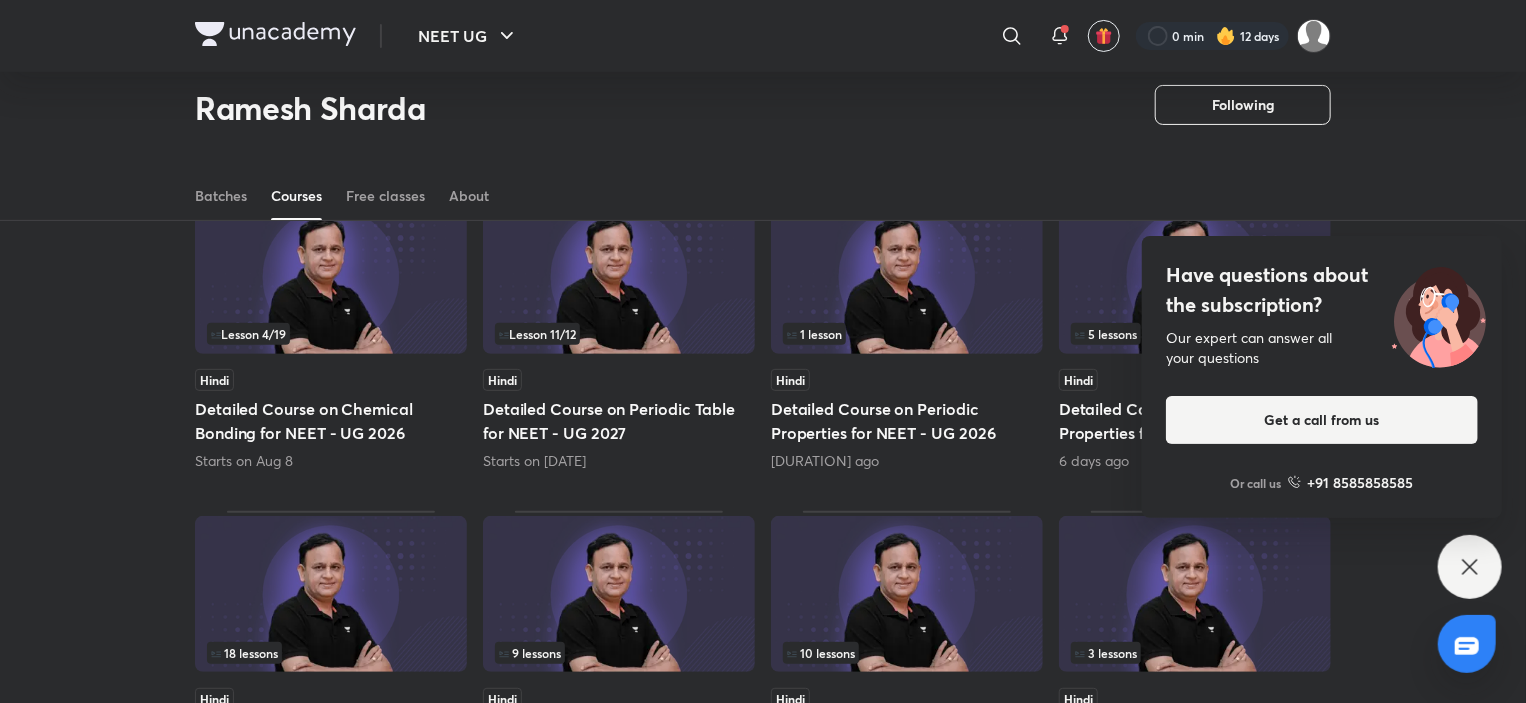 click 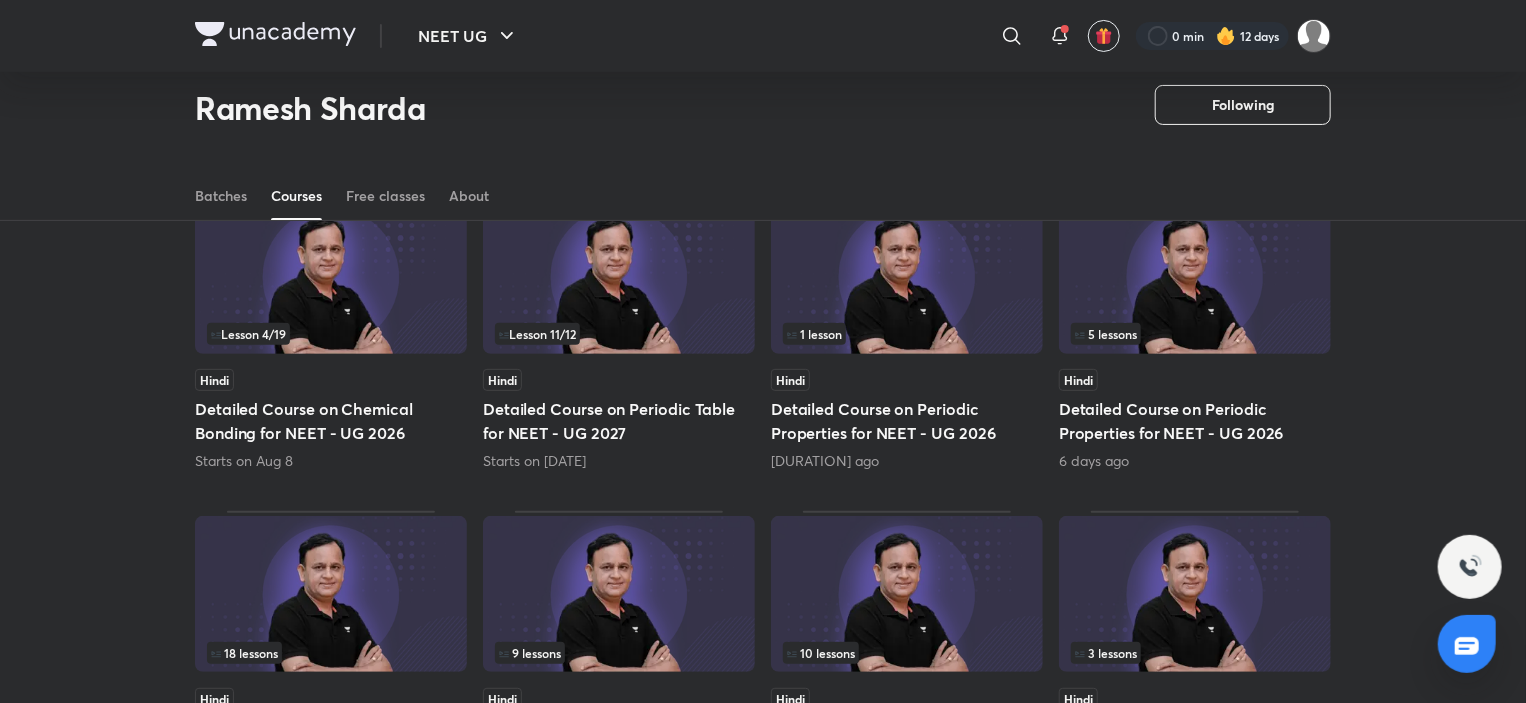 click at bounding box center (331, 276) 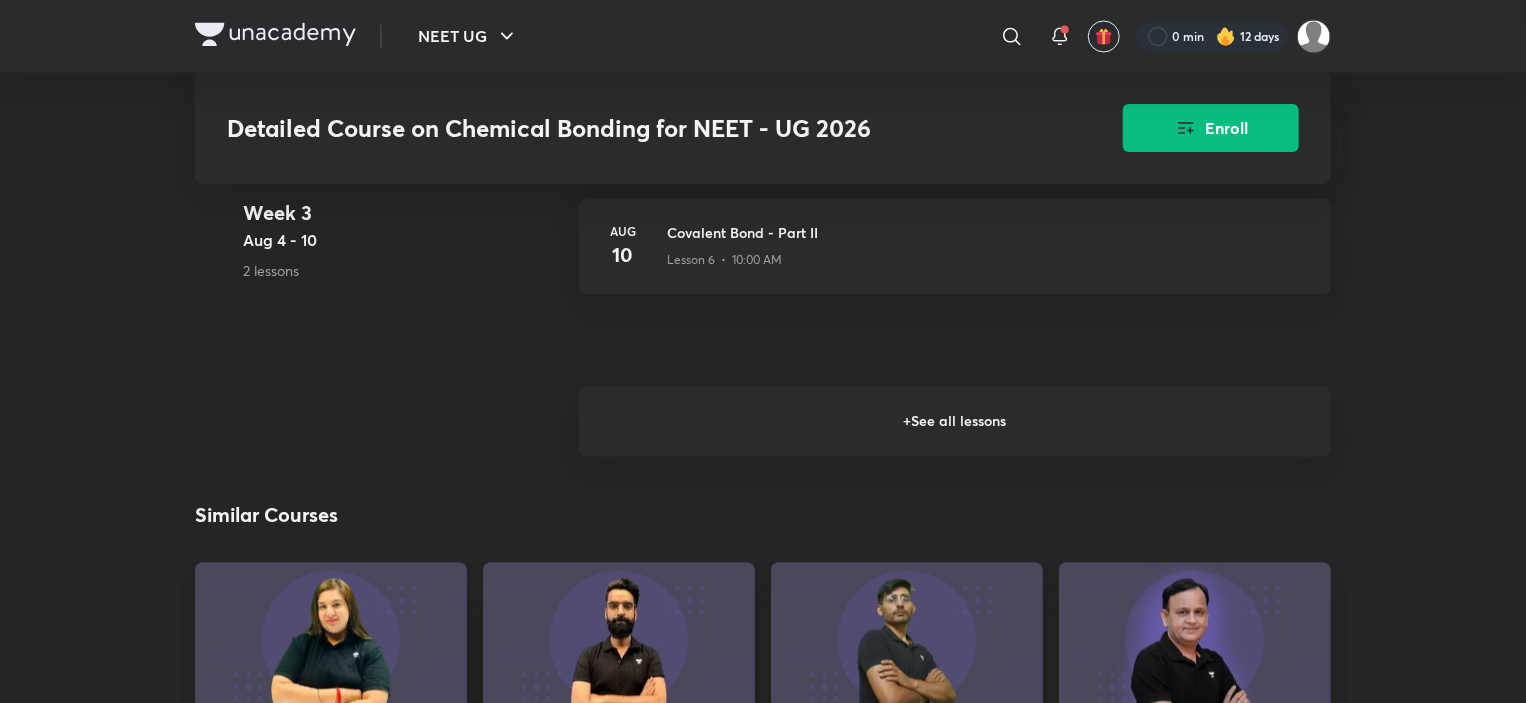 scroll, scrollTop: 2000, scrollLeft: 0, axis: vertical 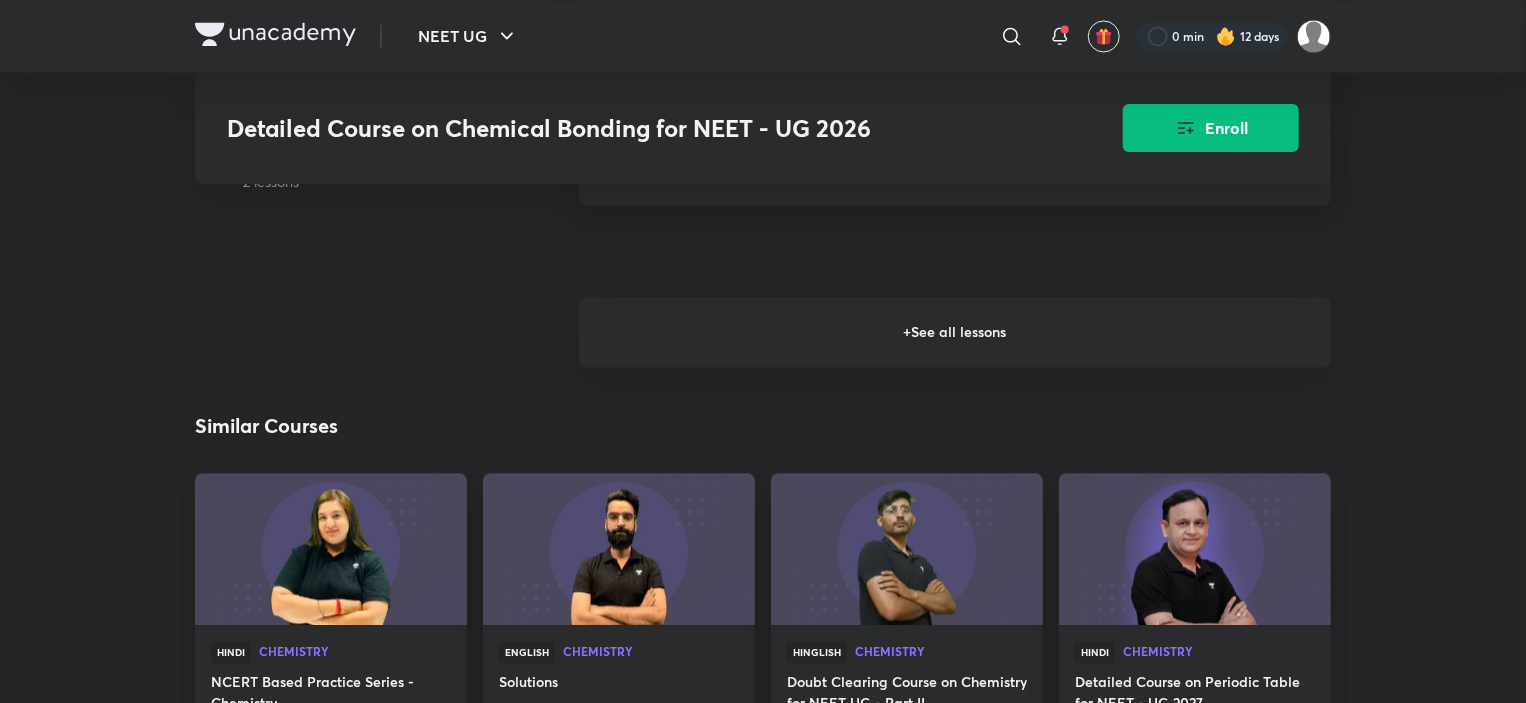 click on "+  See all lessons" at bounding box center (955, 332) 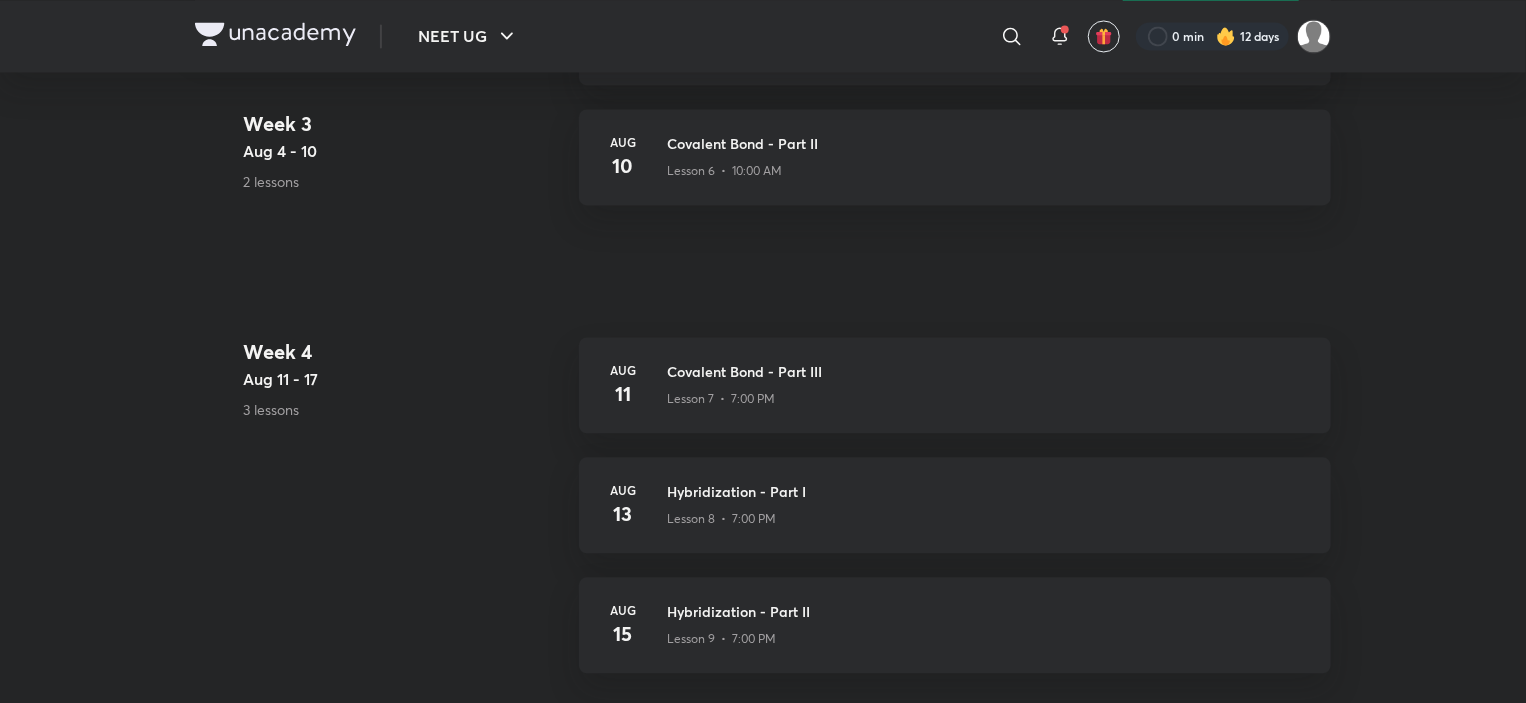 scroll, scrollTop: 186, scrollLeft: 0, axis: vertical 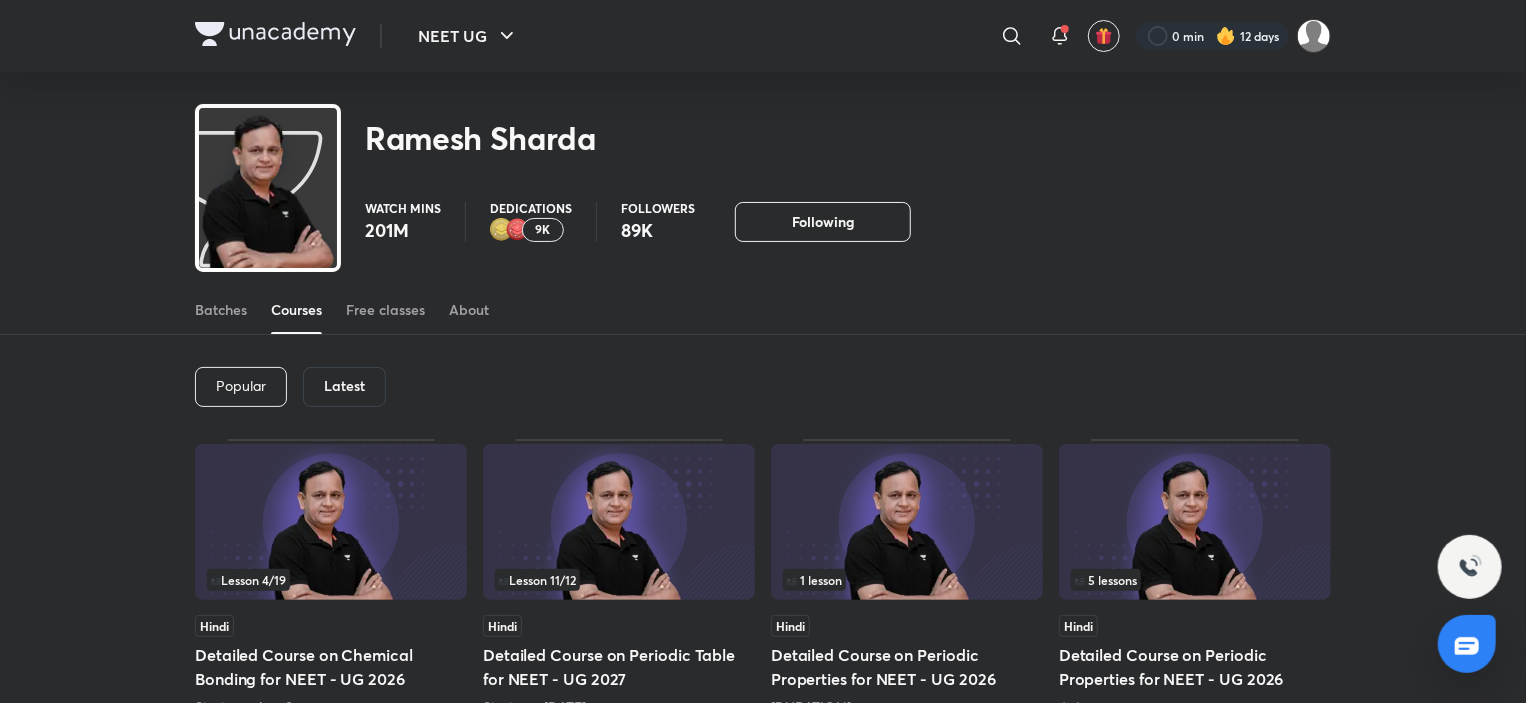 click on "Latest" at bounding box center (344, 386) 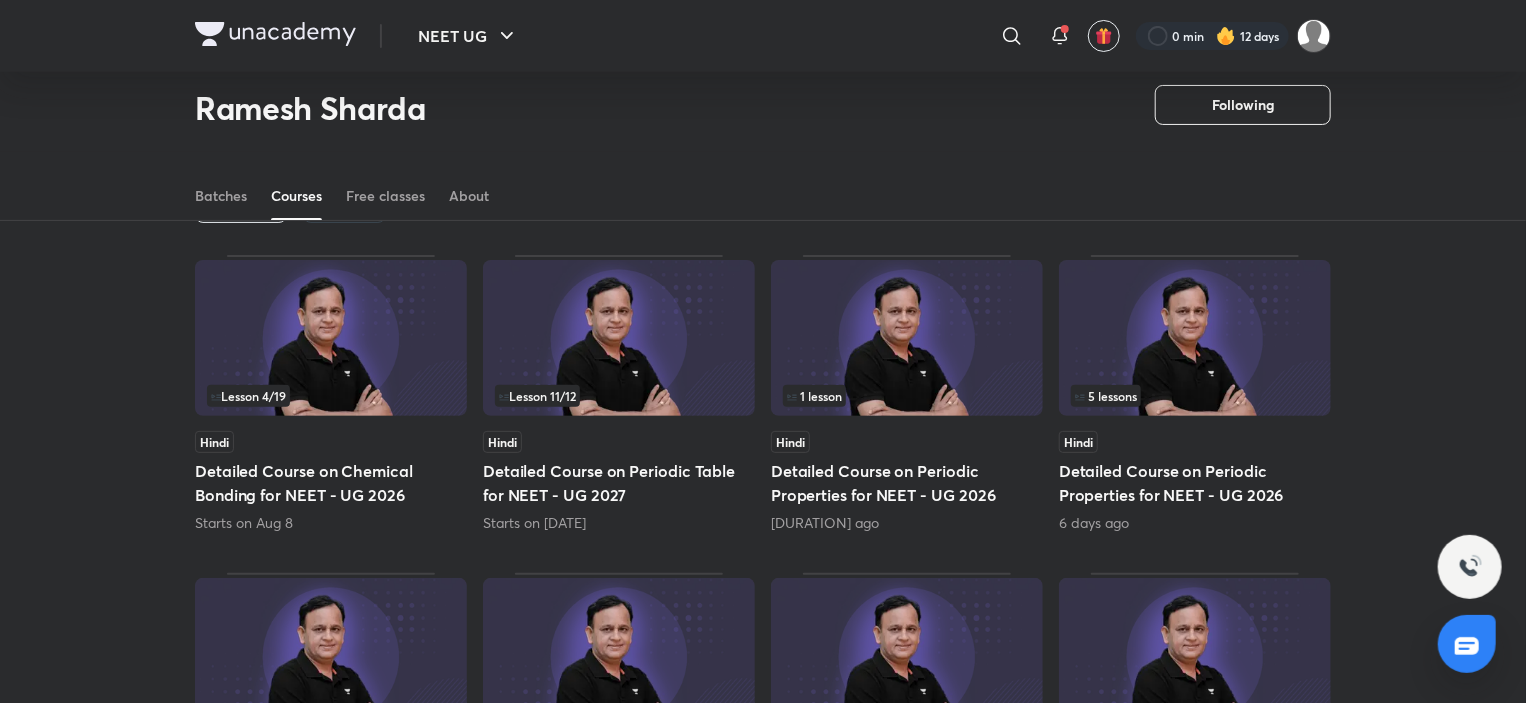 scroll, scrollTop: 186, scrollLeft: 0, axis: vertical 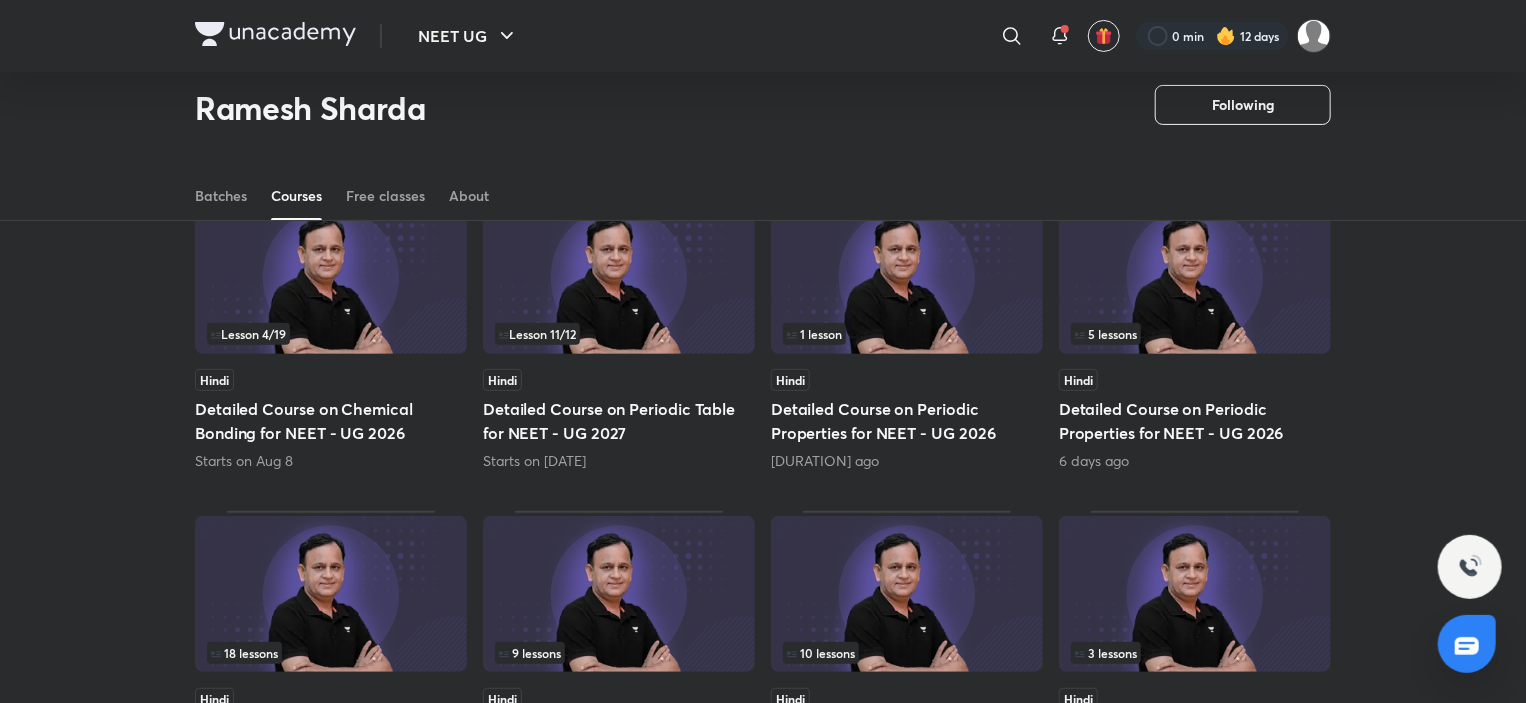 click at bounding box center [907, 276] 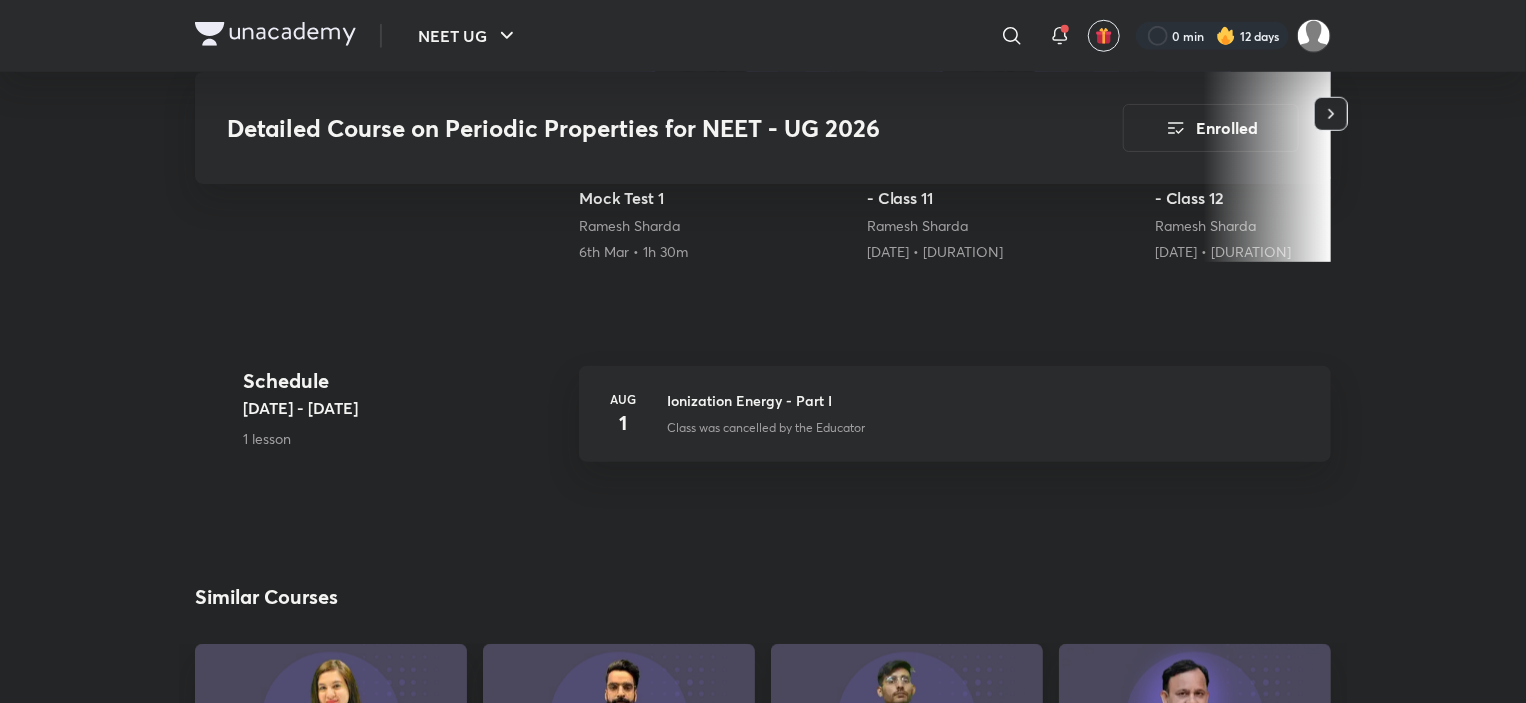 scroll, scrollTop: 800, scrollLeft: 0, axis: vertical 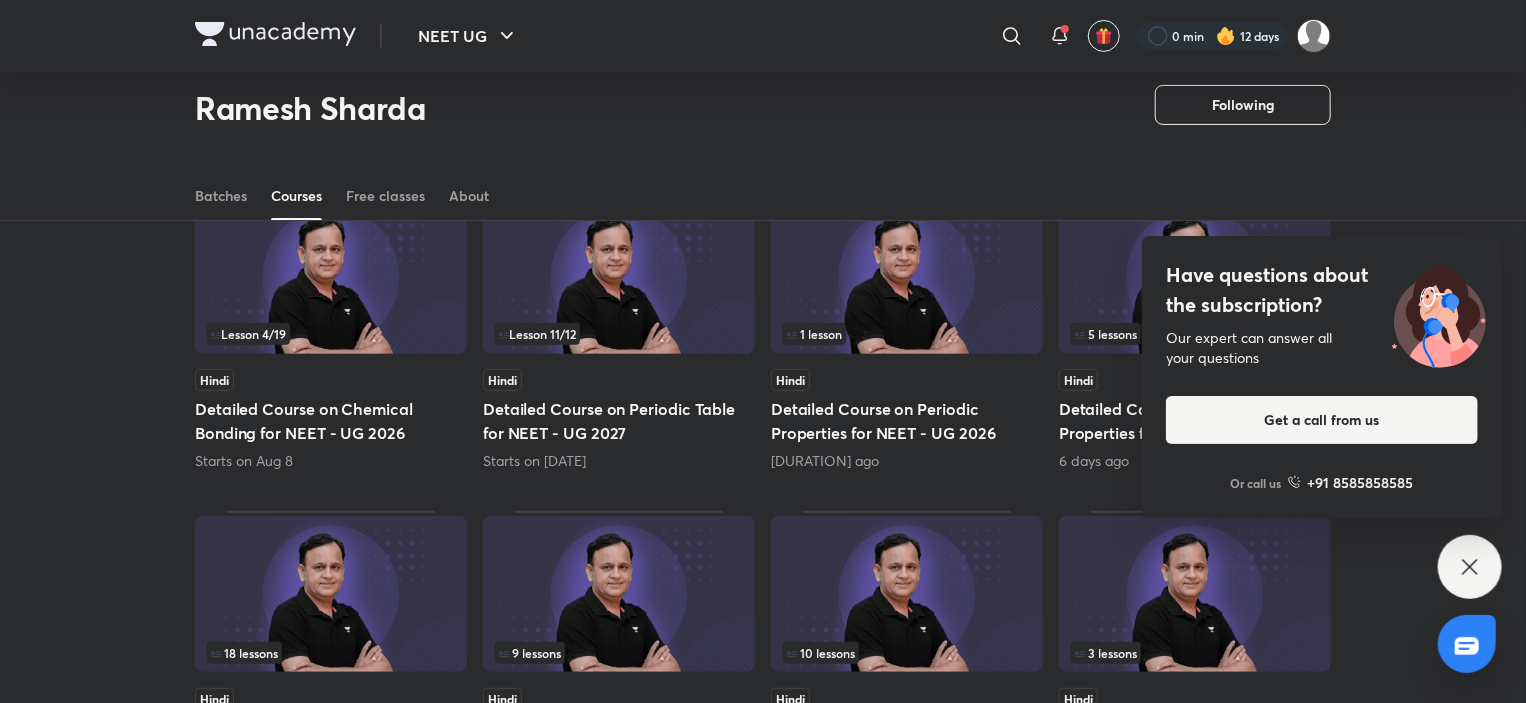 click 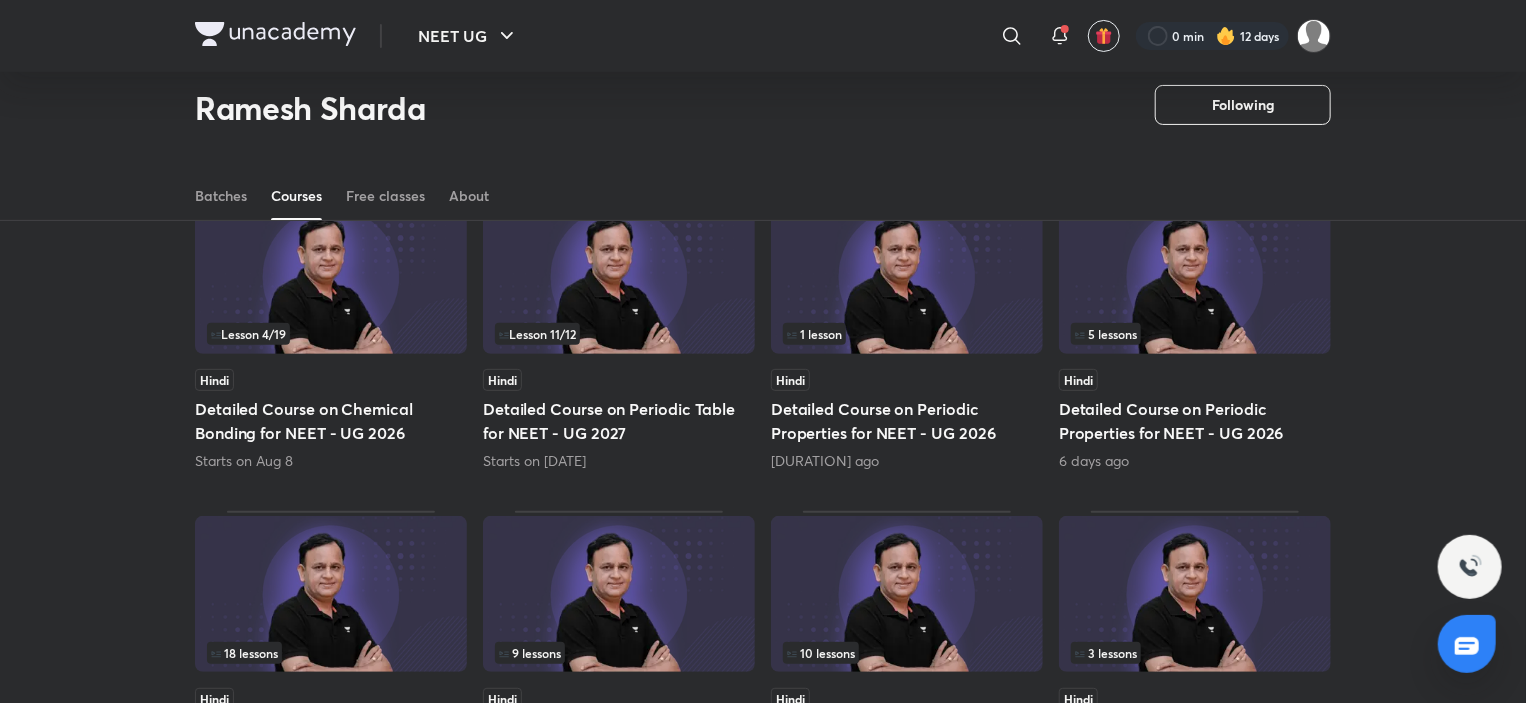 scroll, scrollTop: 86, scrollLeft: 0, axis: vertical 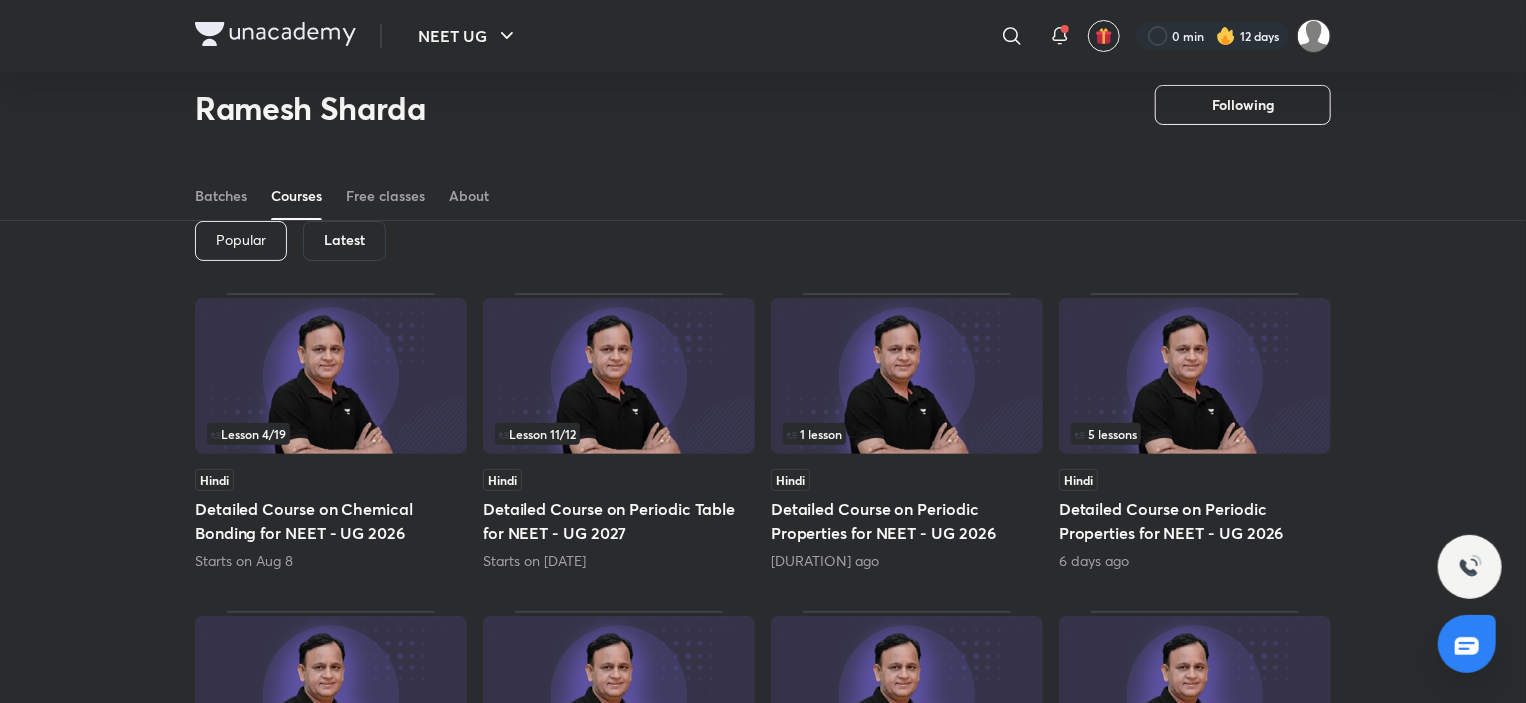 click at bounding box center [907, 376] 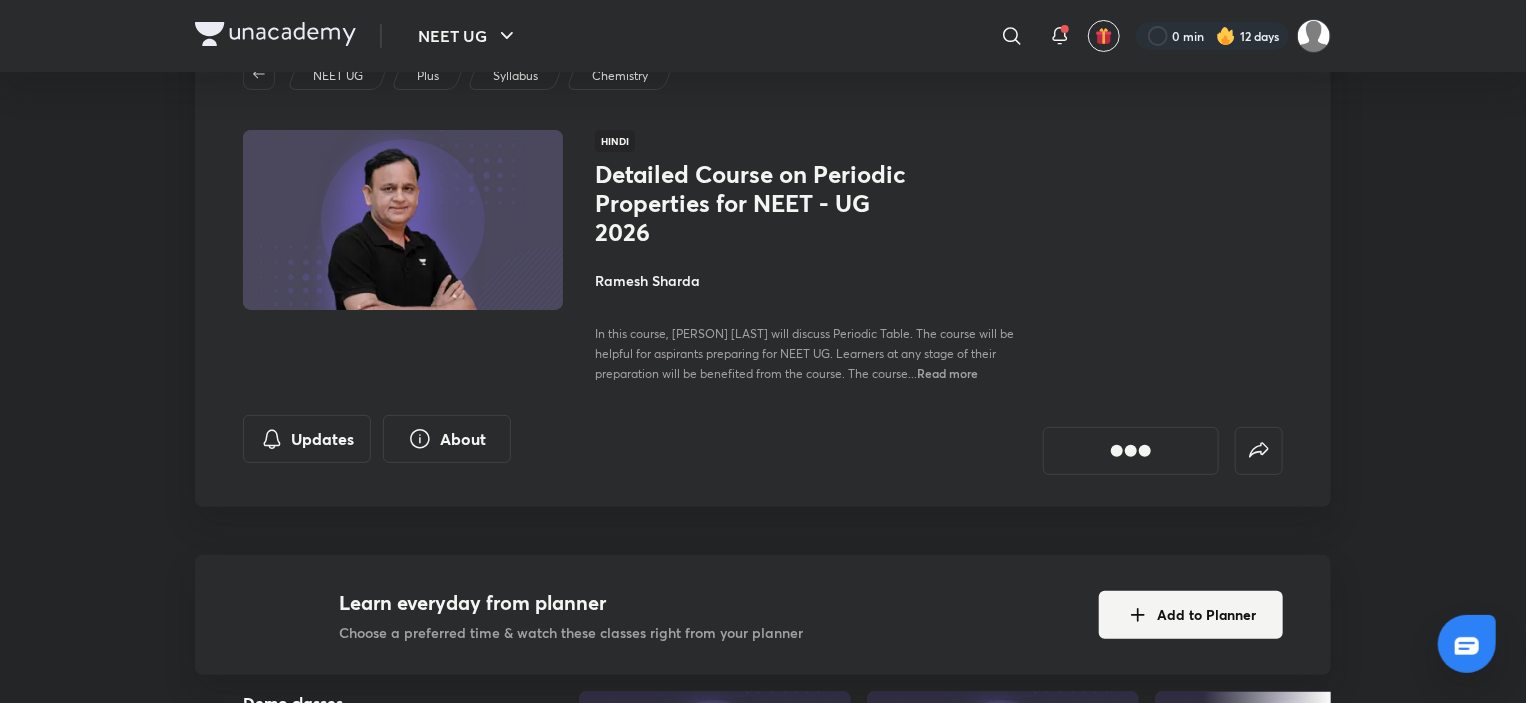 scroll, scrollTop: 0, scrollLeft: 0, axis: both 